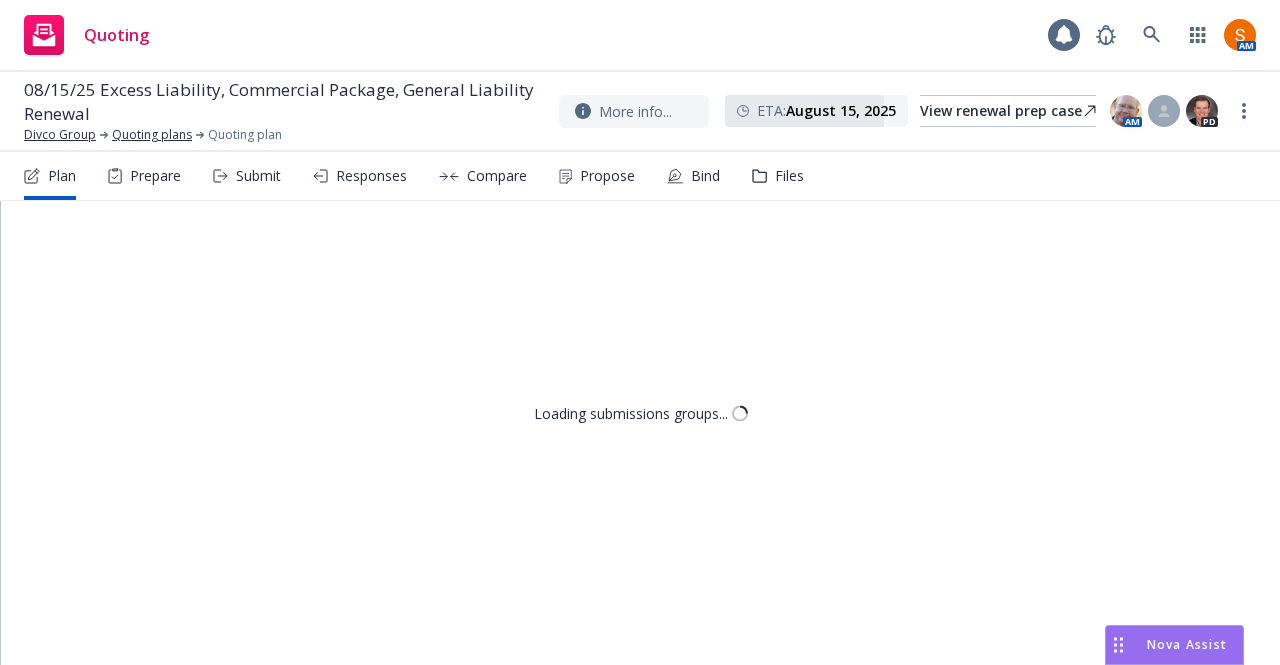scroll, scrollTop: 0, scrollLeft: 0, axis: both 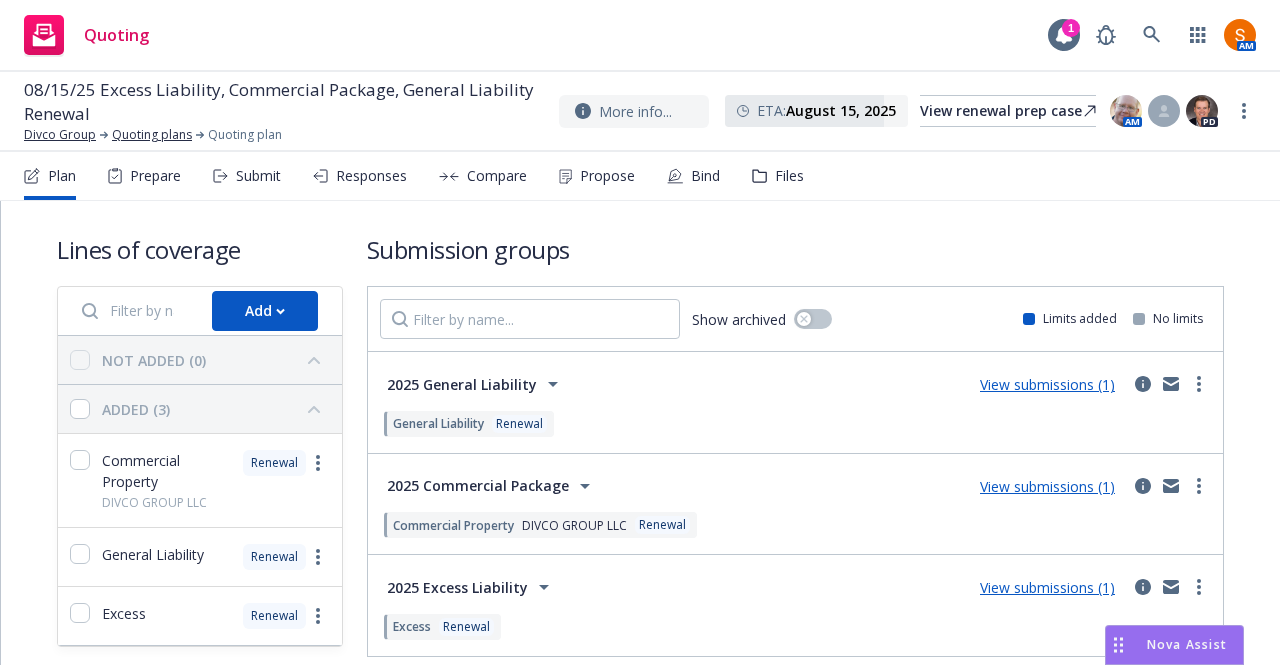click on "Propose" at bounding box center [597, 176] 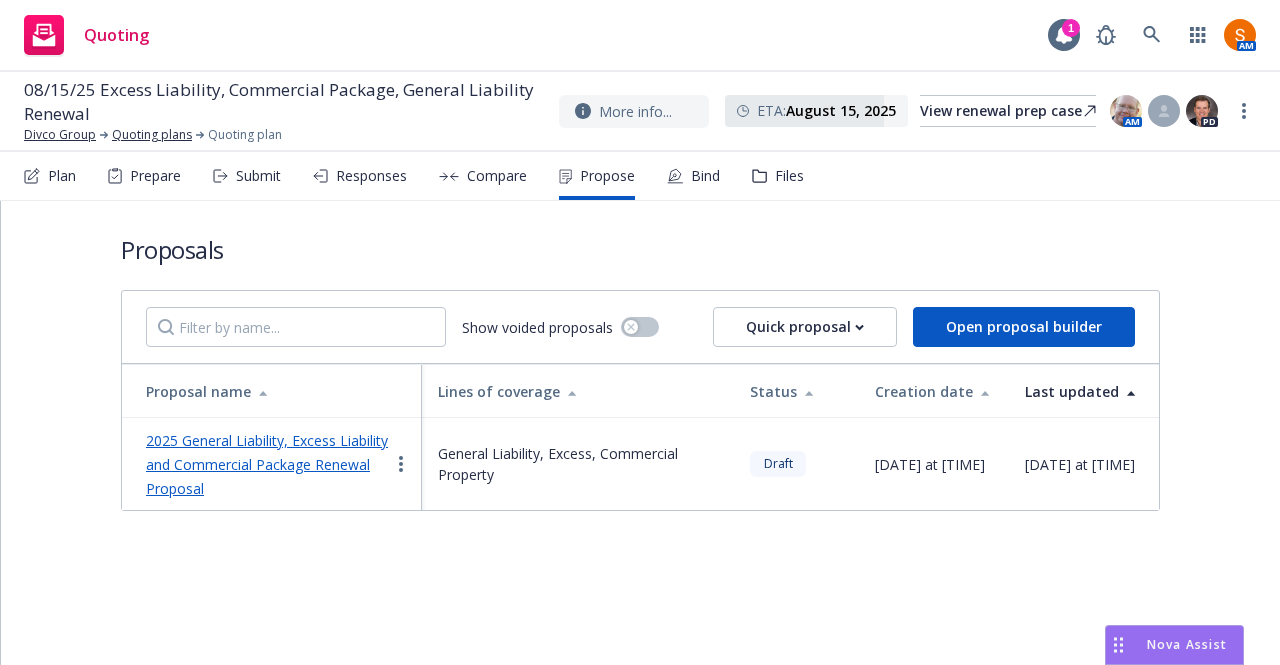 click on "2025 General Liability, Excess Liability and Commercial Package Renewal Proposal" at bounding box center (267, 464) 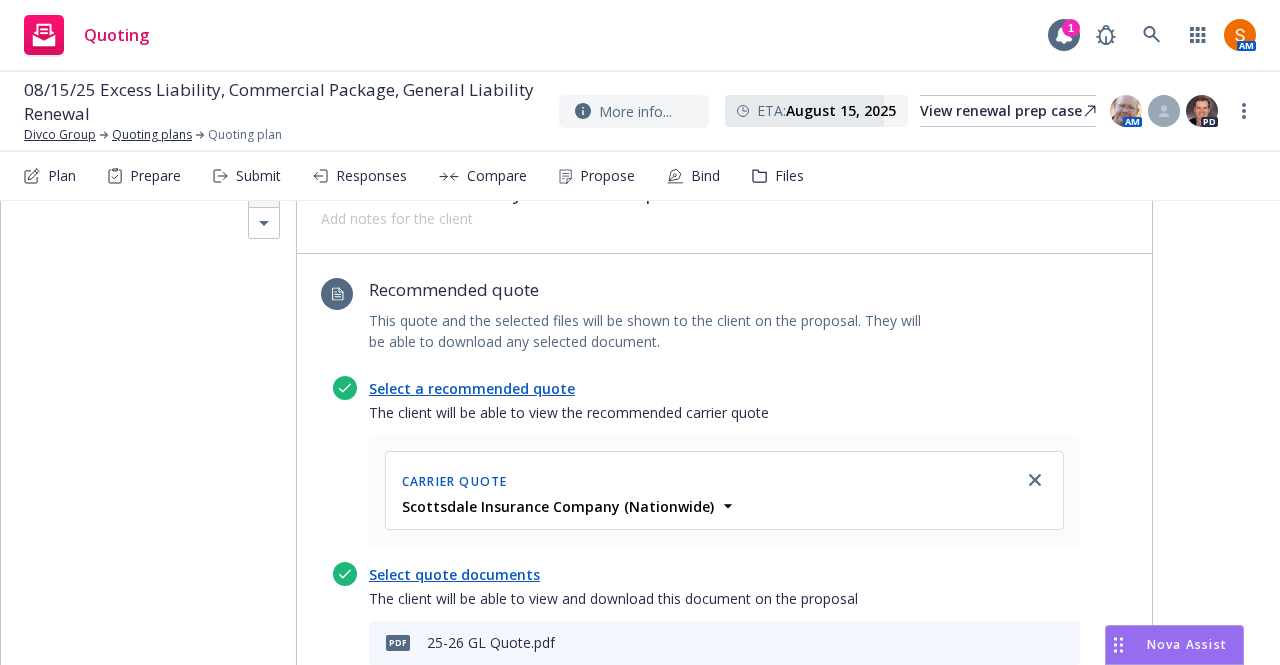 scroll, scrollTop: 0, scrollLeft: 0, axis: both 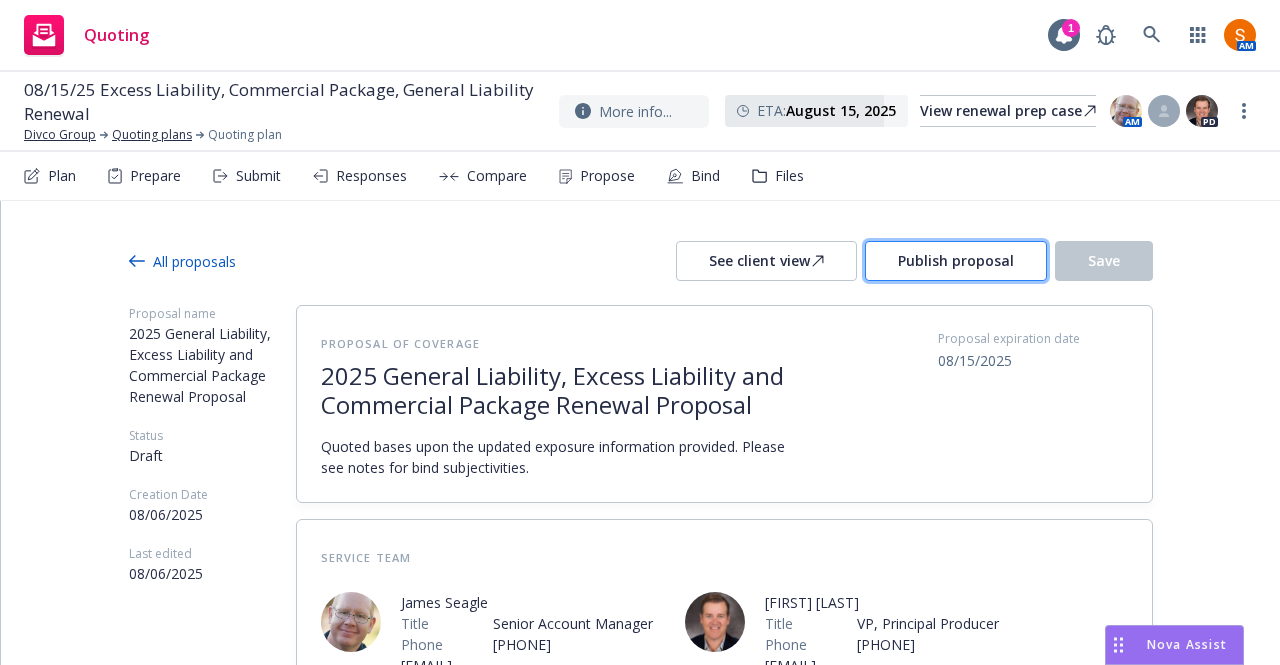click on "Publish proposal" at bounding box center (956, 261) 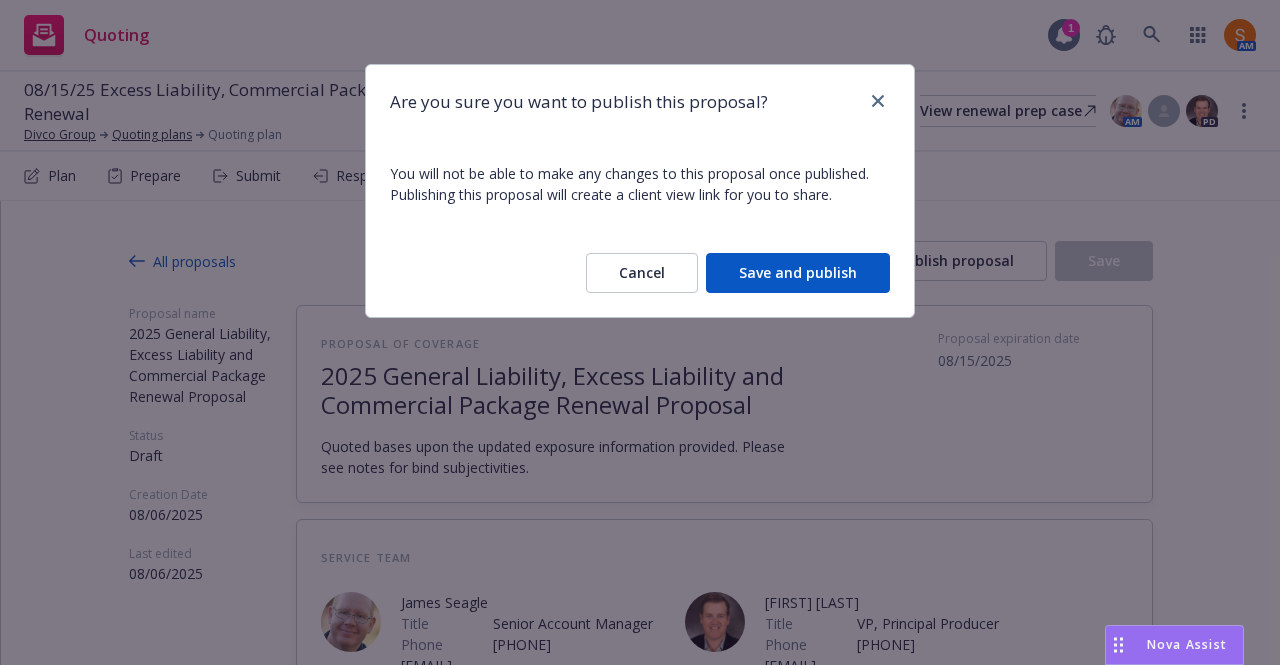click on "Save and publish" at bounding box center [798, 273] 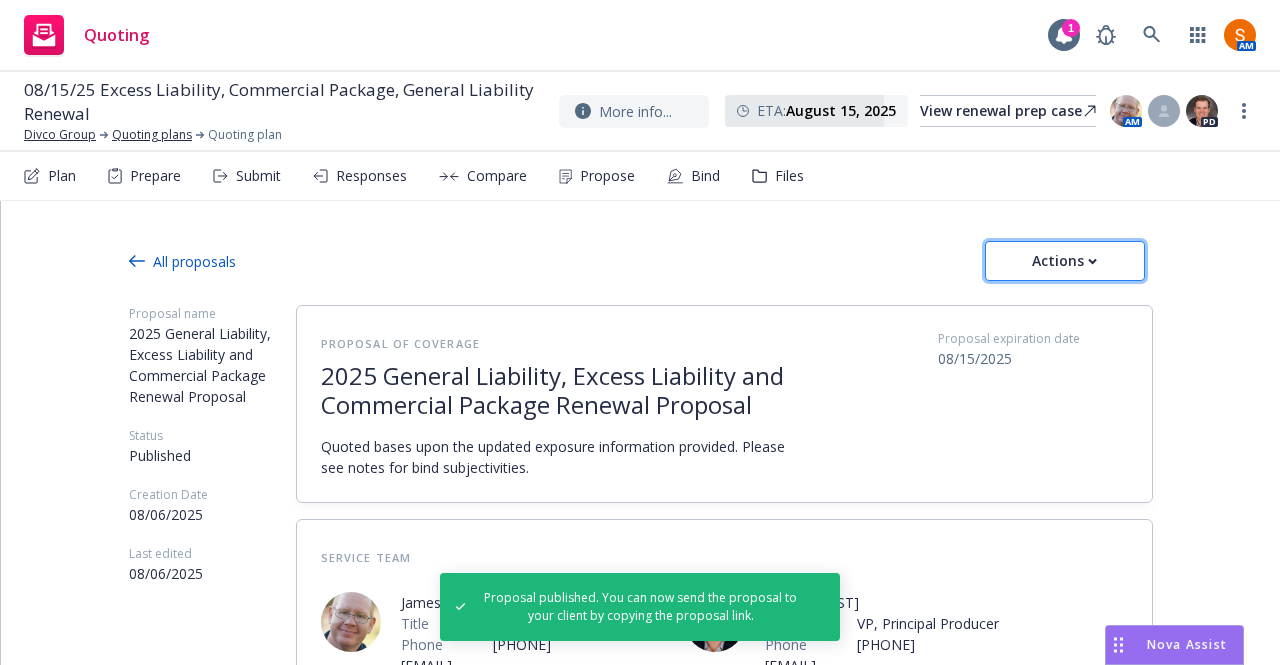 click on "Actions" at bounding box center [1065, 261] 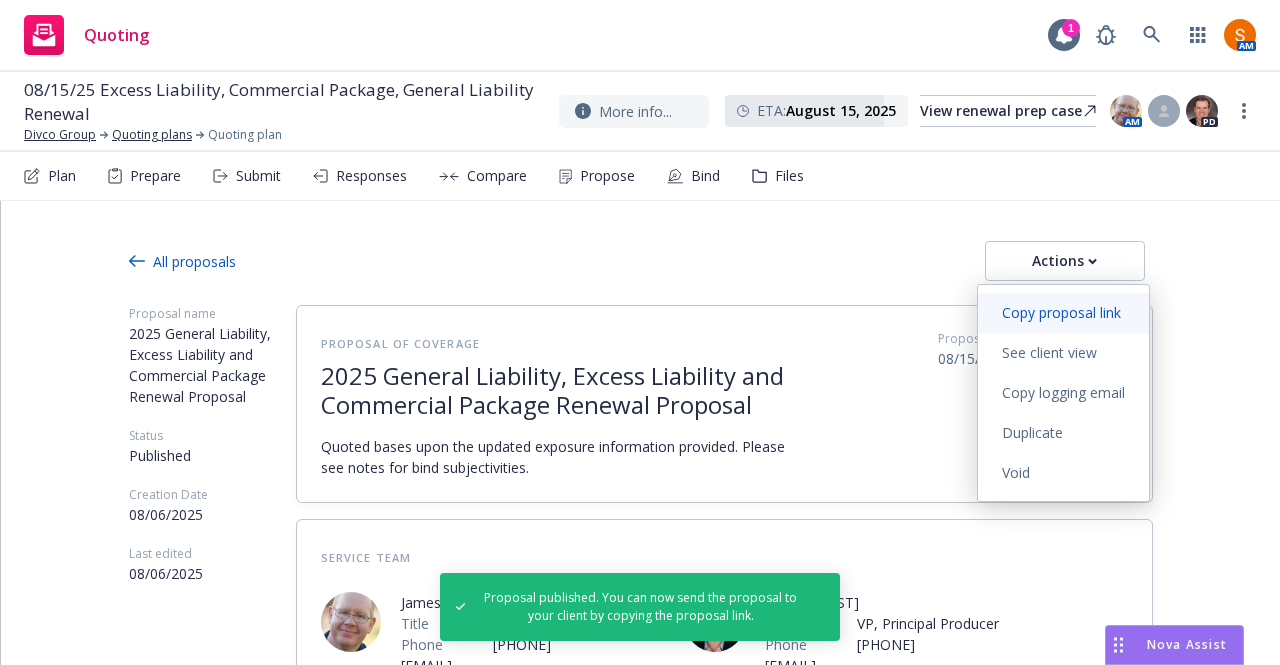 click on "Copy proposal link" at bounding box center (1061, 312) 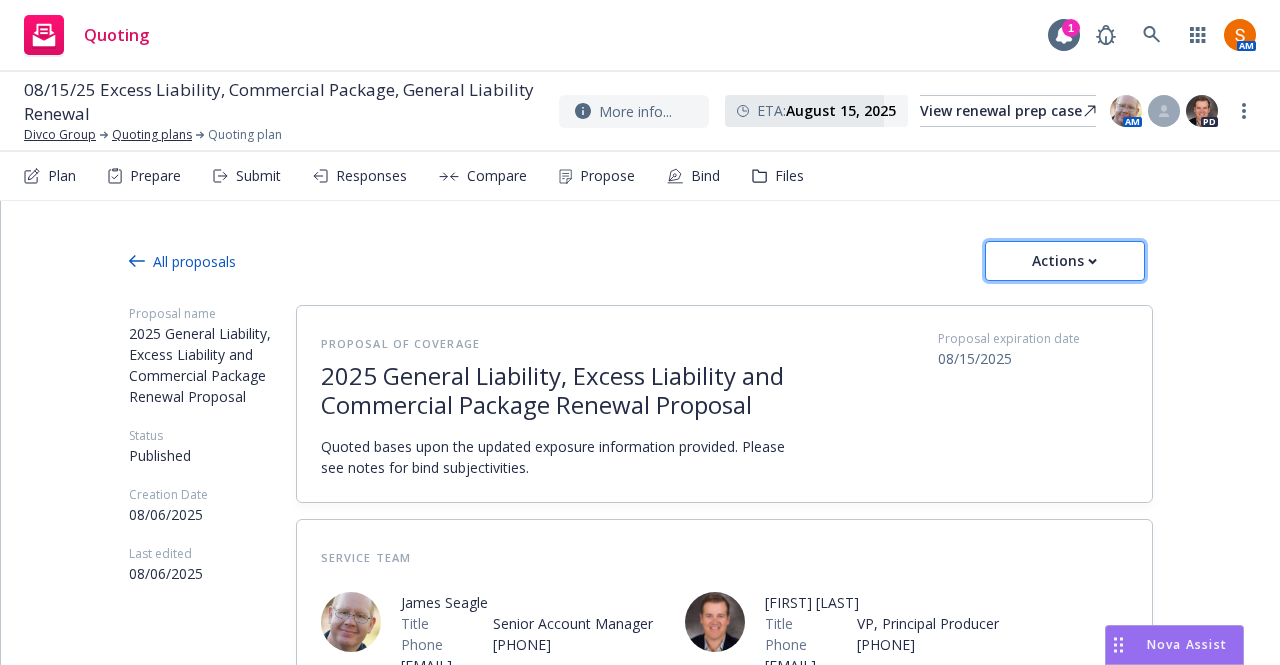click on "Actions" at bounding box center (1065, 261) 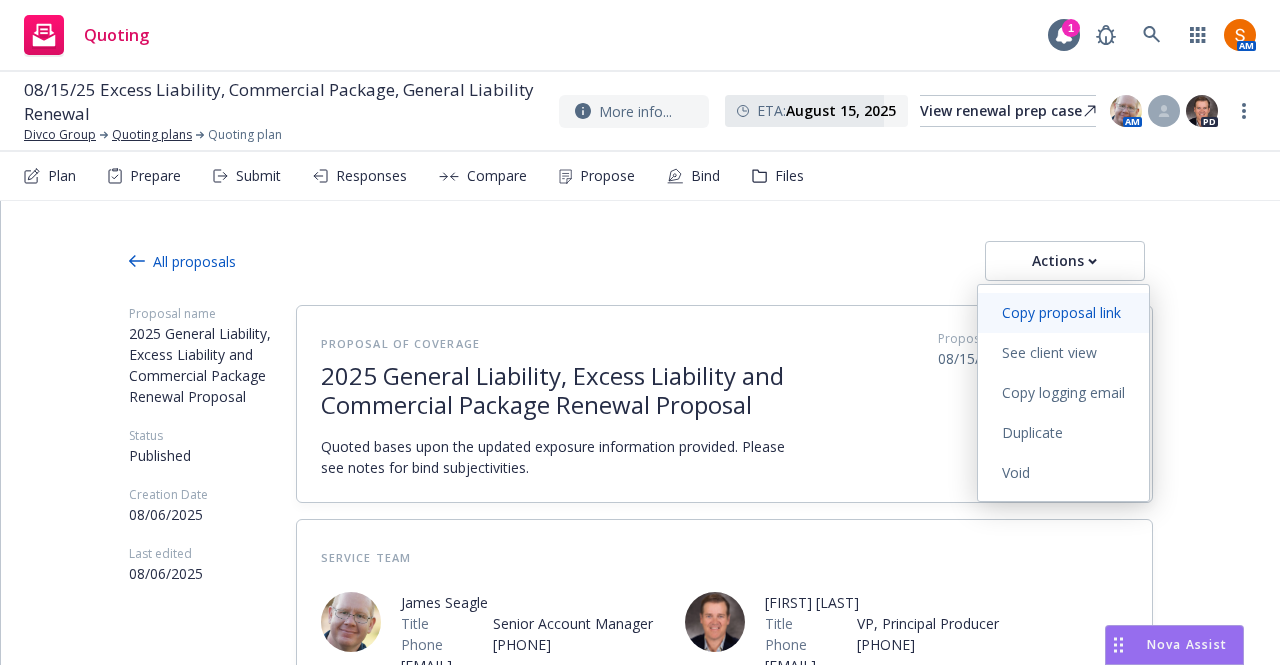 click on "Copy proposal link" at bounding box center [1061, 312] 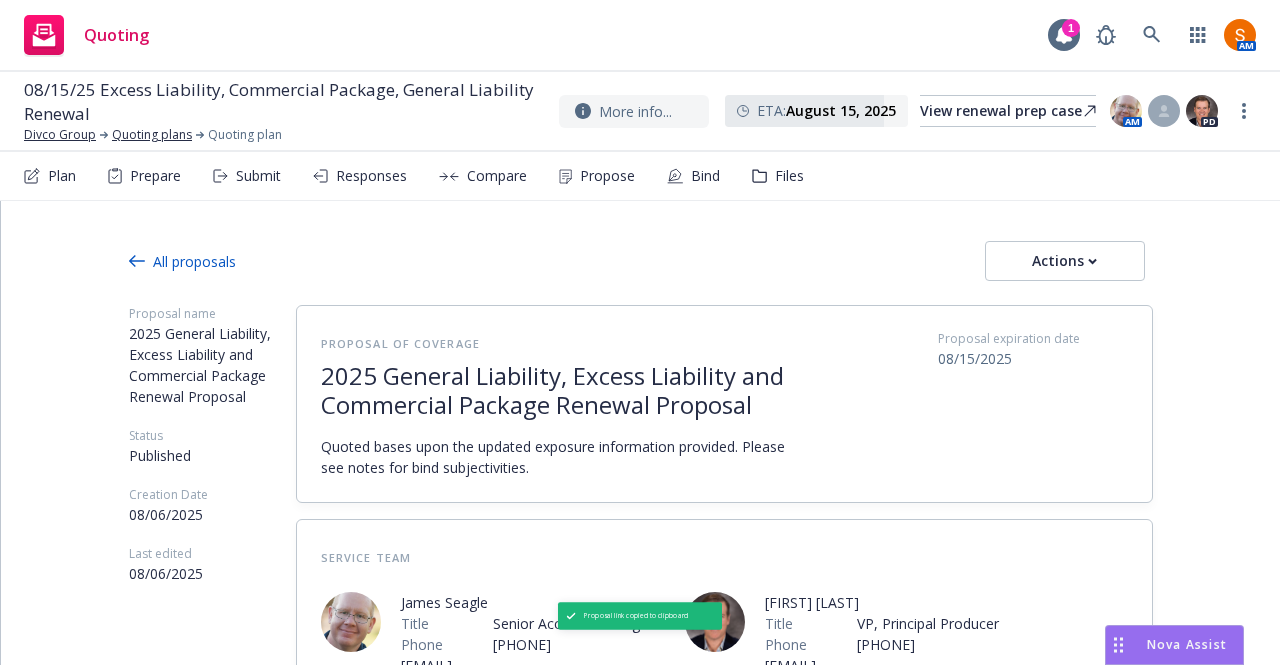 type on "x" 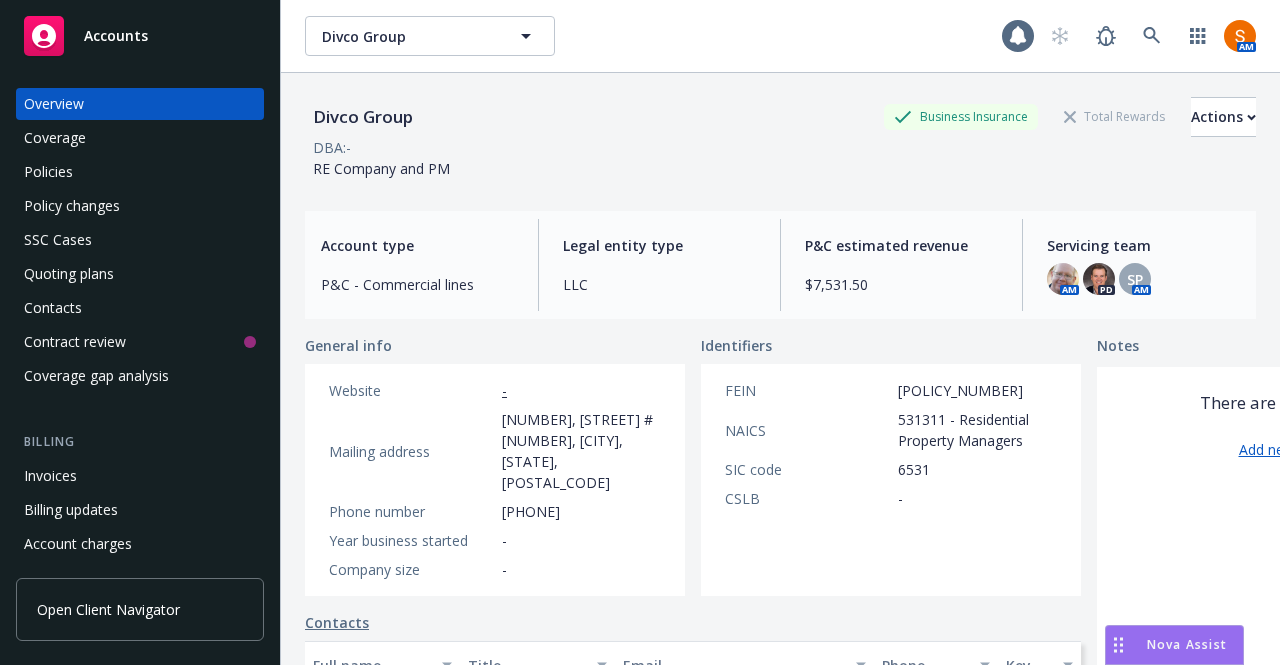scroll, scrollTop: 0, scrollLeft: 0, axis: both 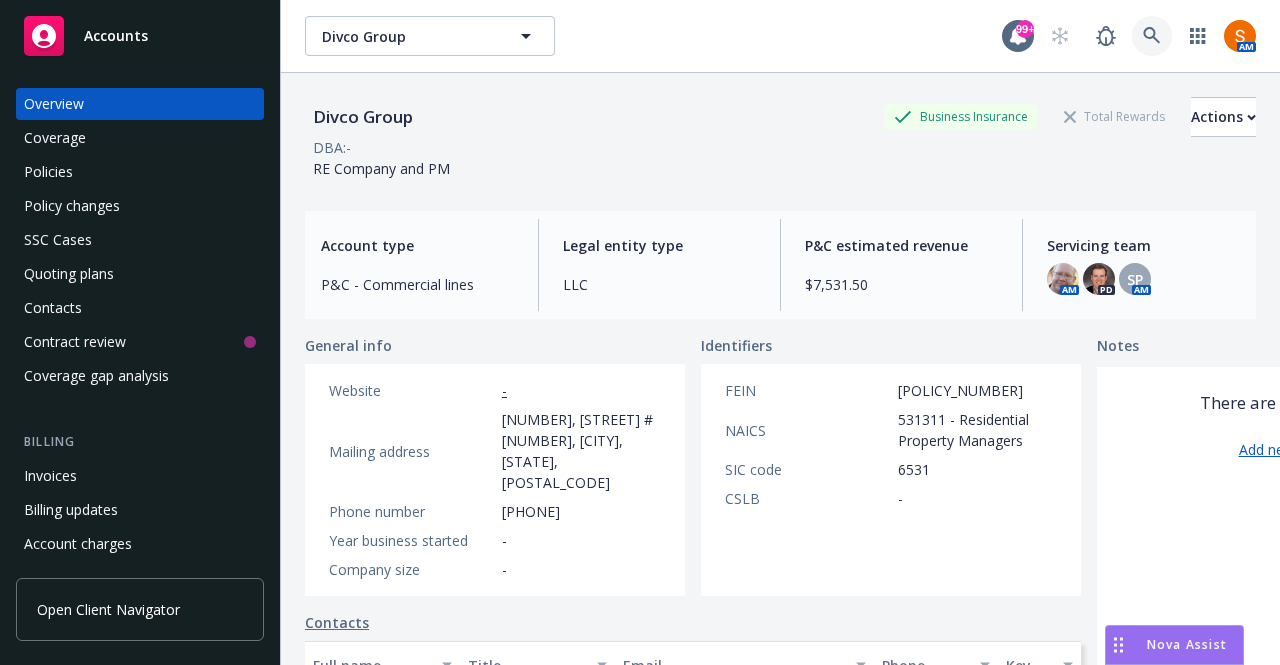 click 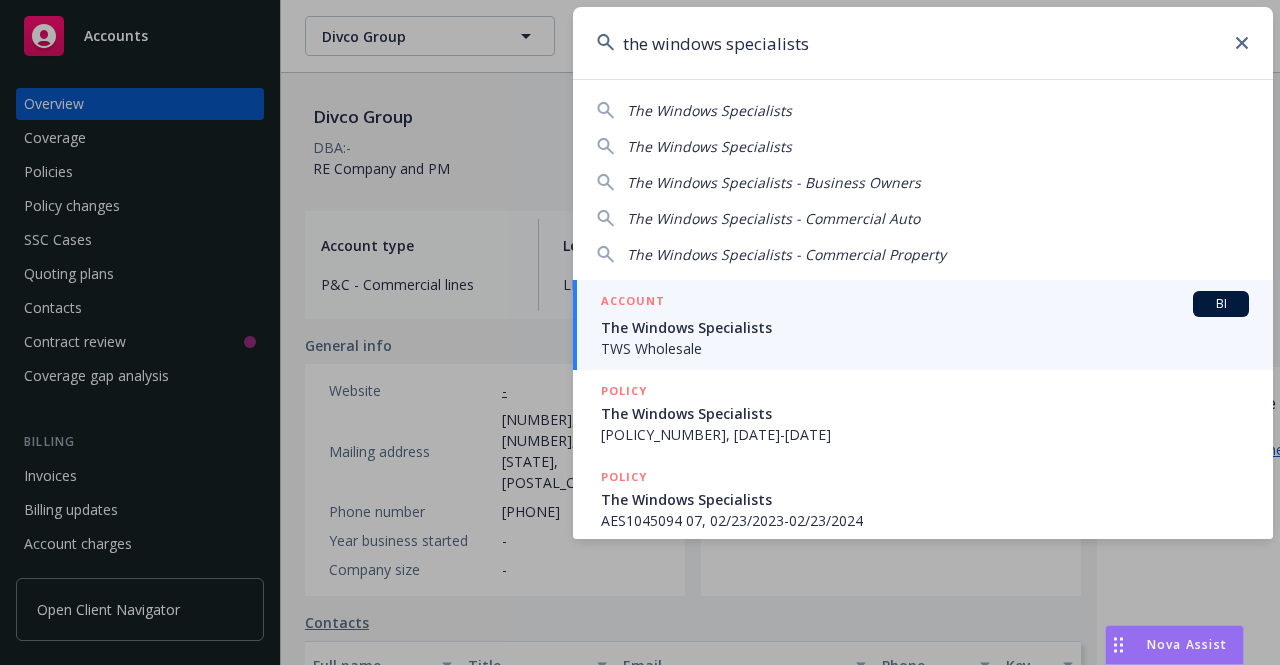 type on "the windows specialists" 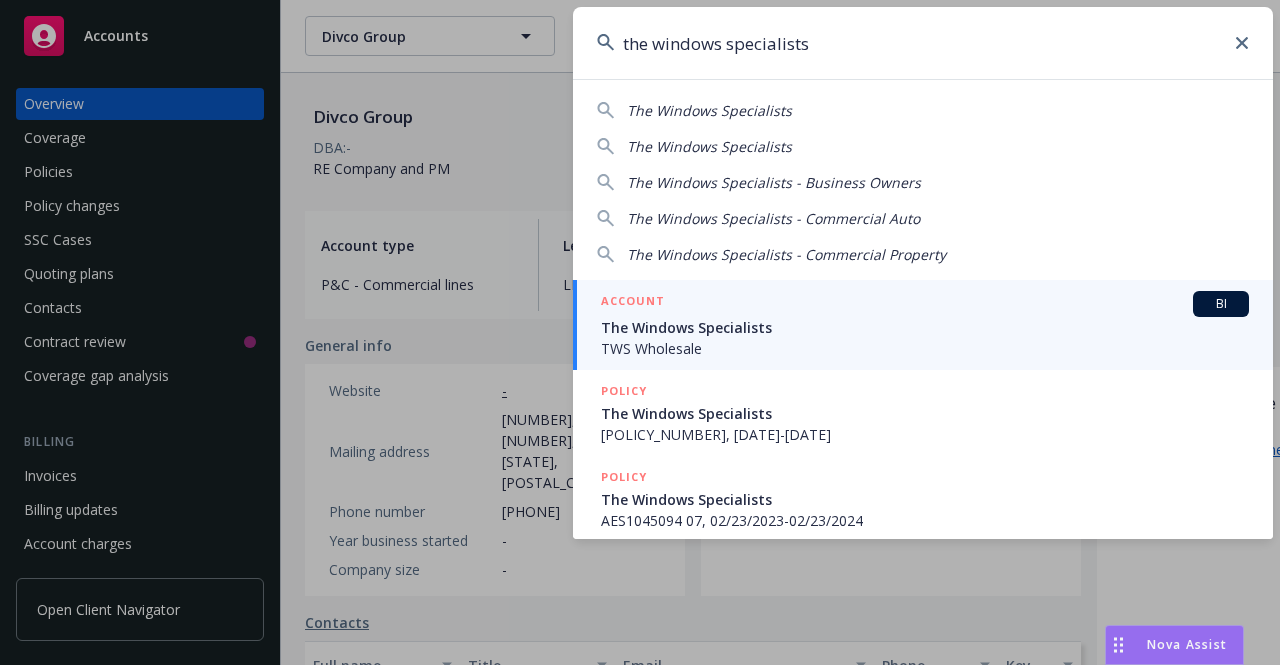 click on "ACCOUNT BI" at bounding box center (925, 304) 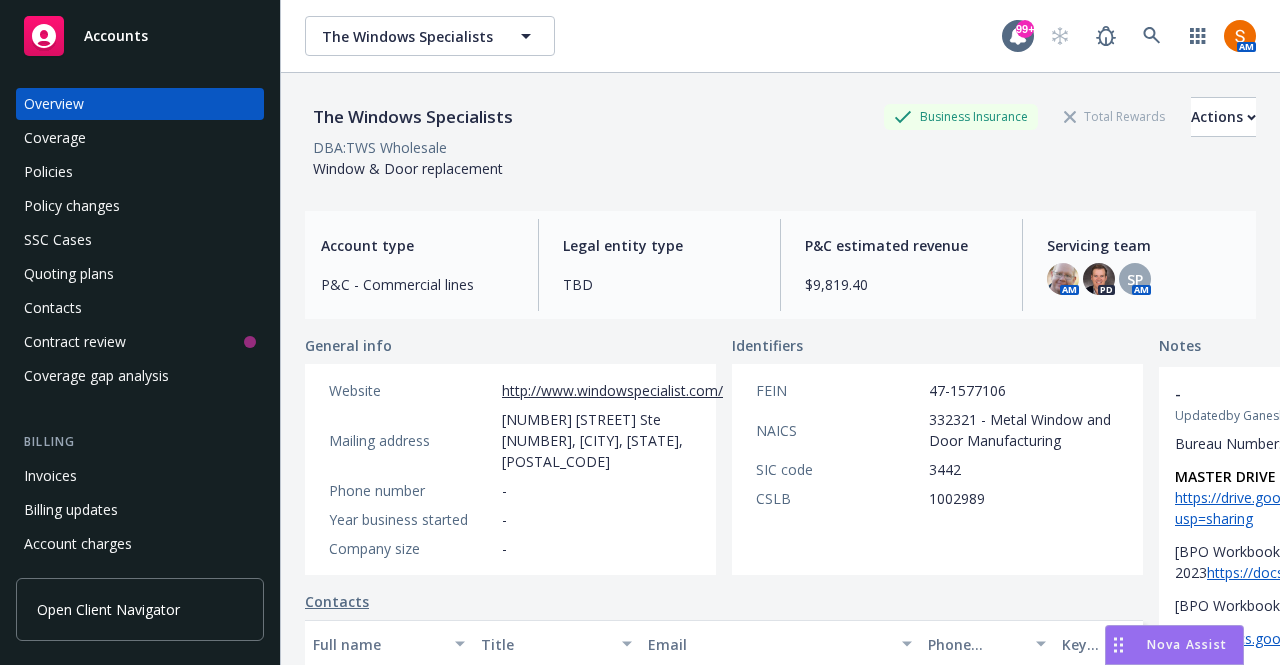 click on "Policies" at bounding box center [140, 172] 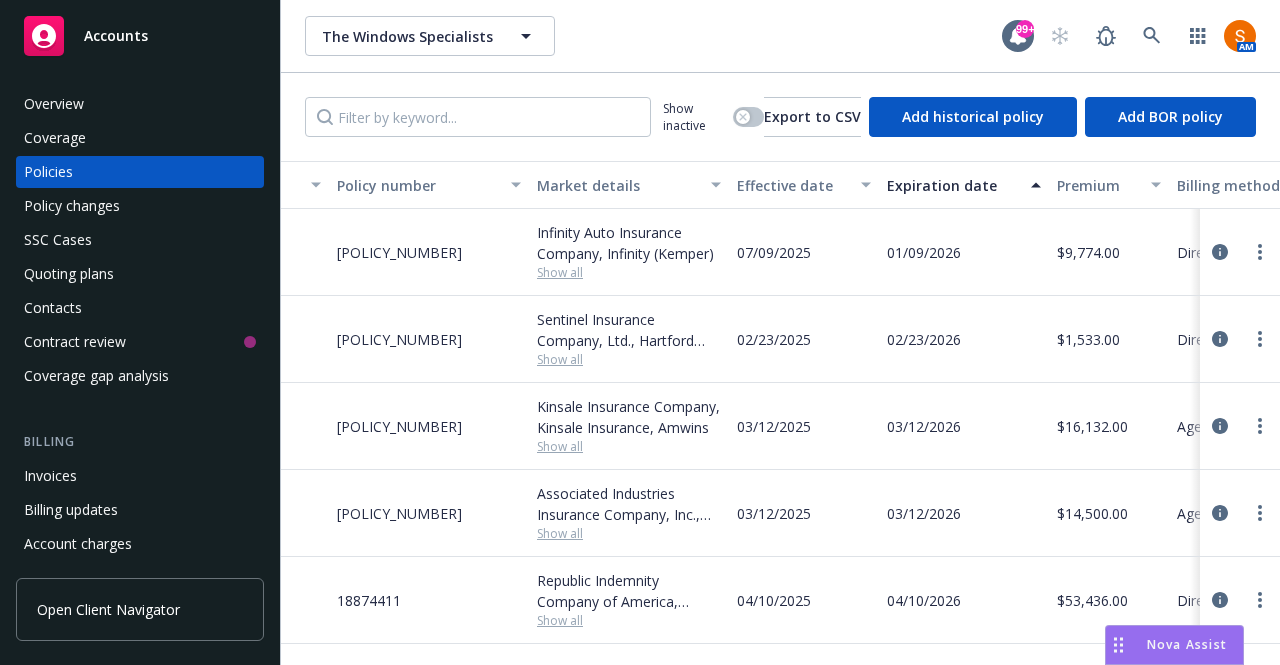 scroll, scrollTop: 0, scrollLeft: 353, axis: horizontal 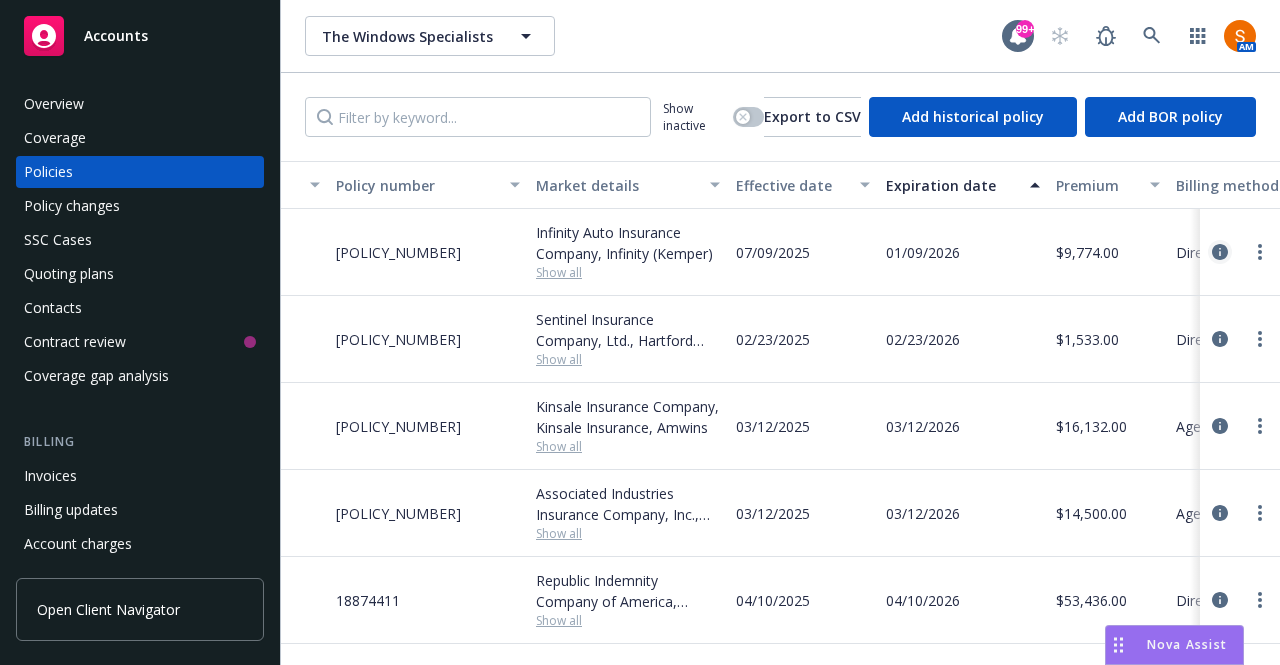 click 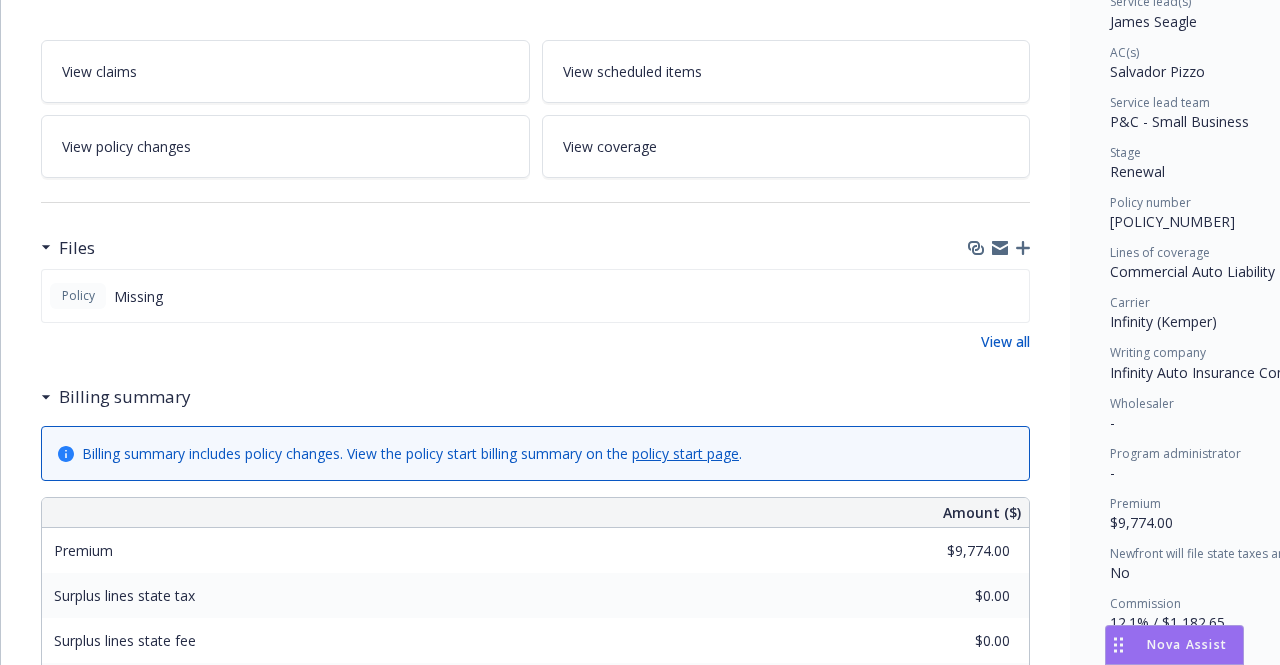 scroll, scrollTop: 322, scrollLeft: 0, axis: vertical 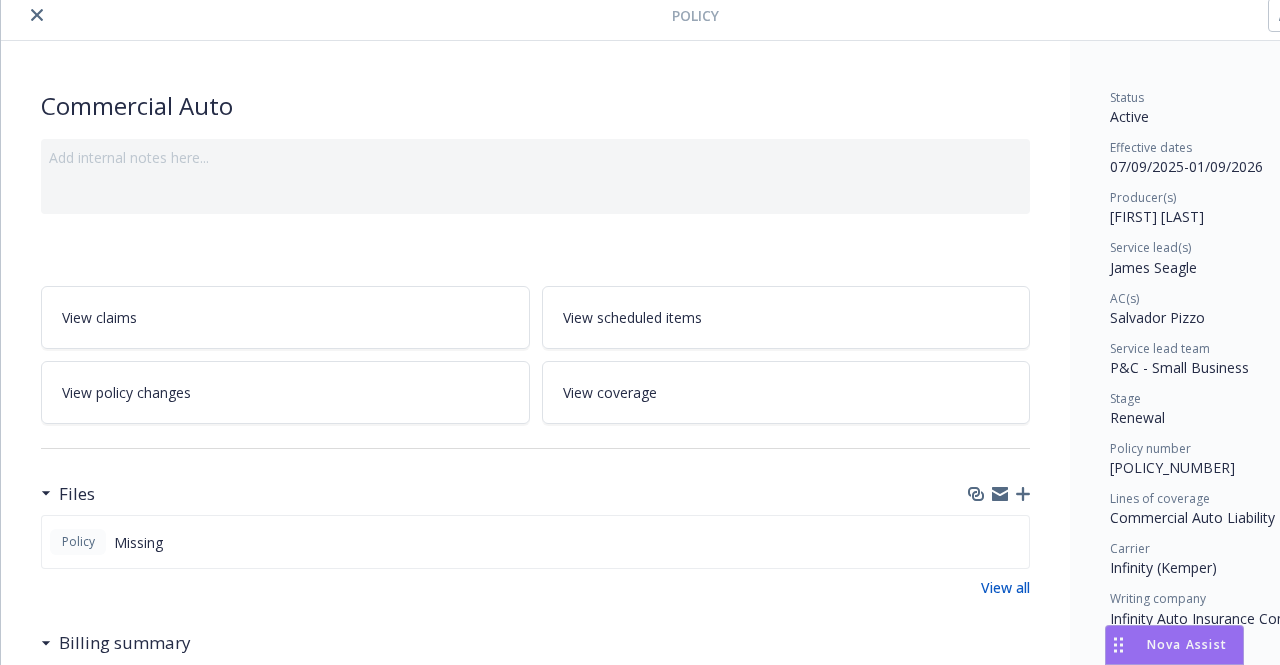 click 